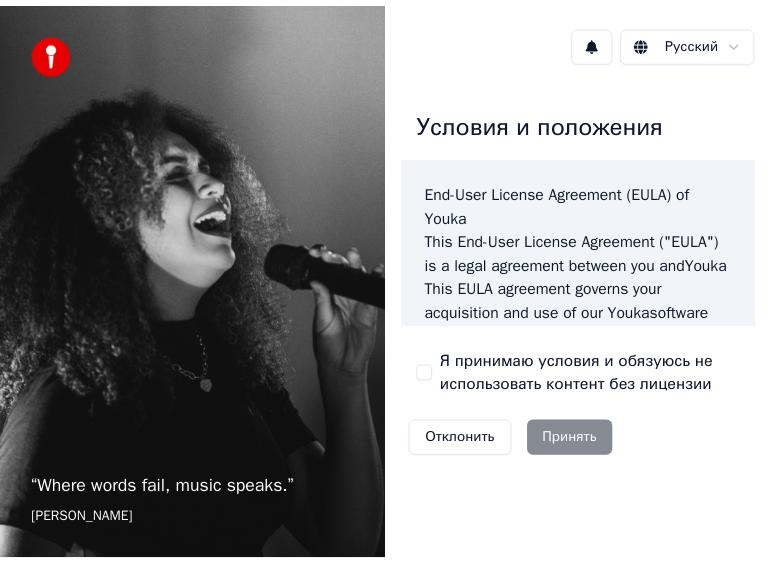 scroll, scrollTop: 0, scrollLeft: 0, axis: both 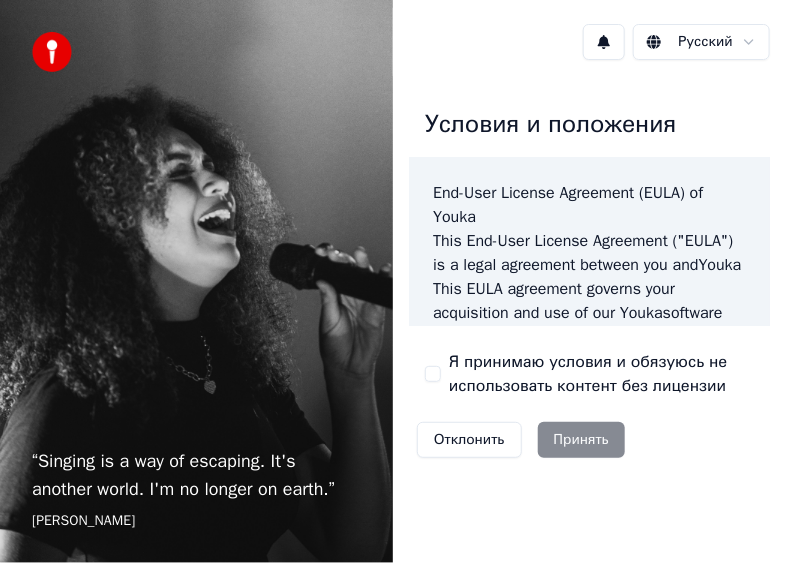 click on "Я принимаю условия и обязуюсь не использовать контент без лицензии" at bounding box center (433, 374) 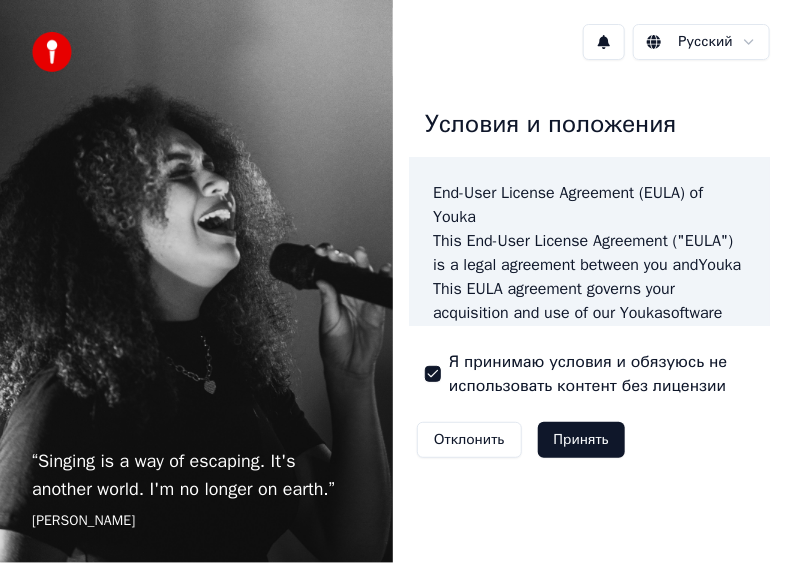 click on "Принять" at bounding box center [581, 440] 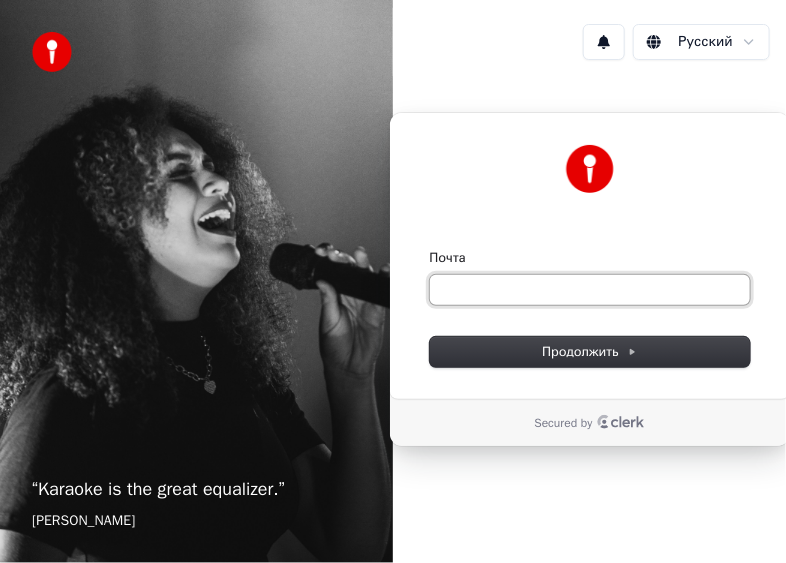 click on "Почта" at bounding box center (590, 290) 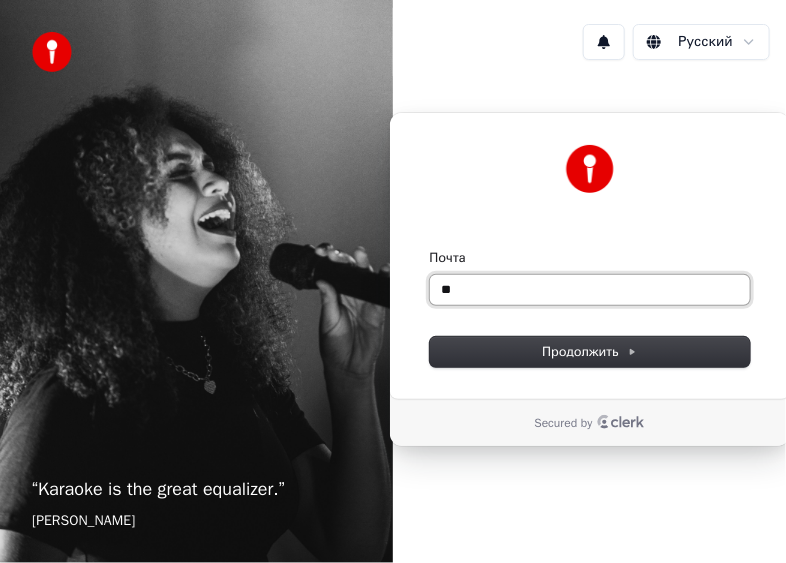 type on "*" 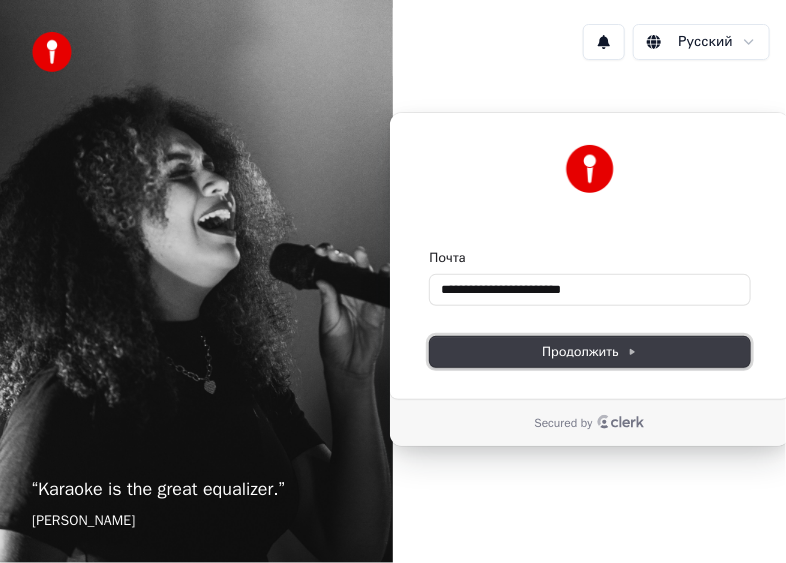 click on "Продолжить" at bounding box center [589, 352] 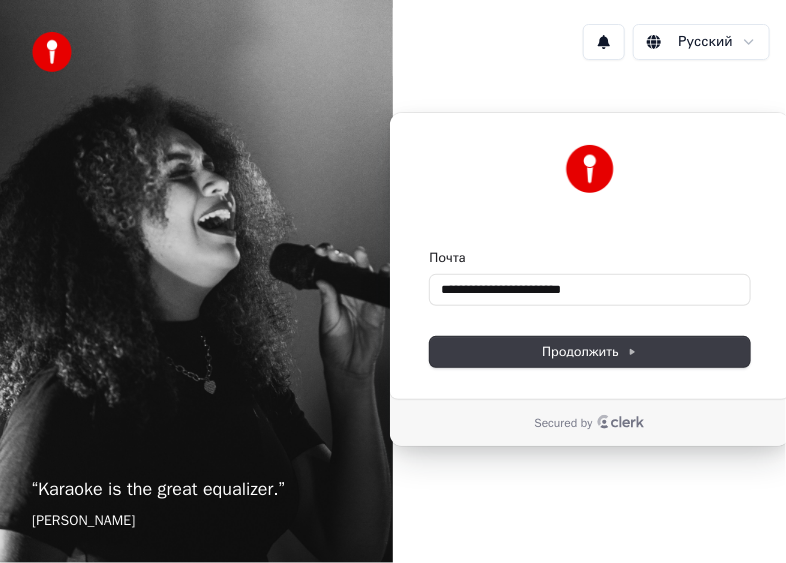 type on "**********" 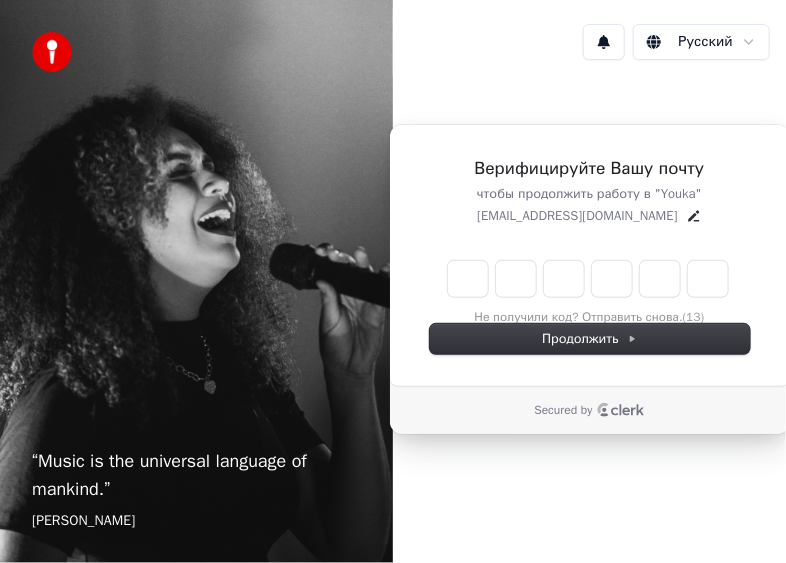 type on "*" 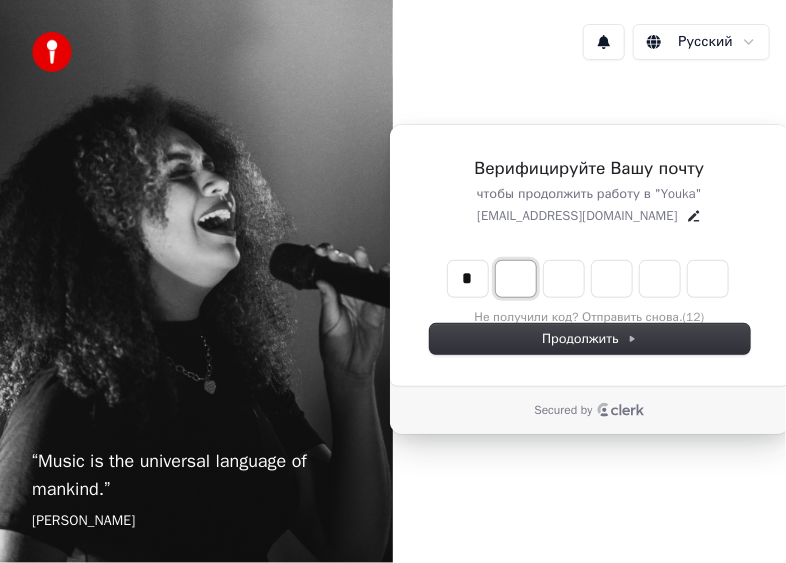 type on "*" 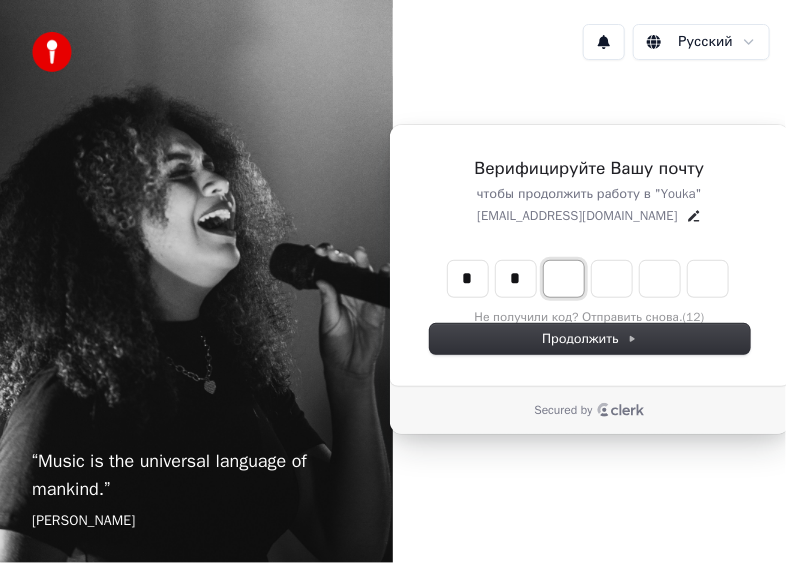 type on "*" 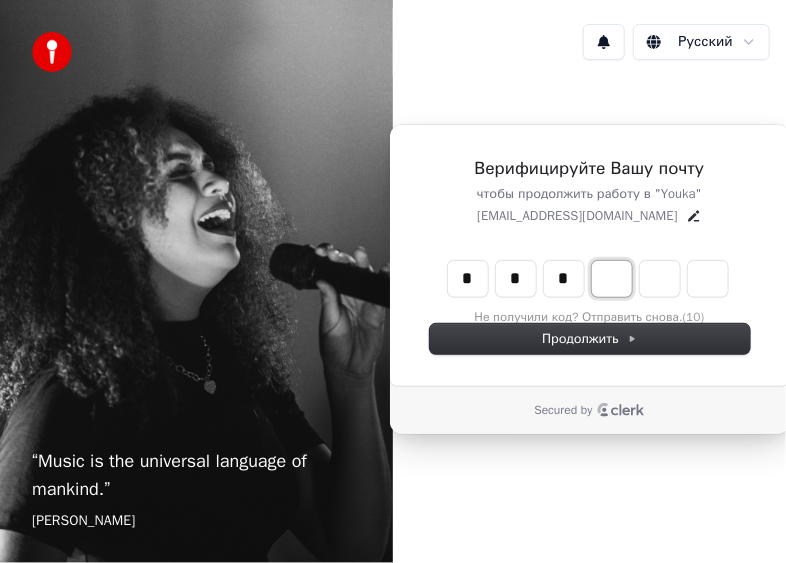 type on "*" 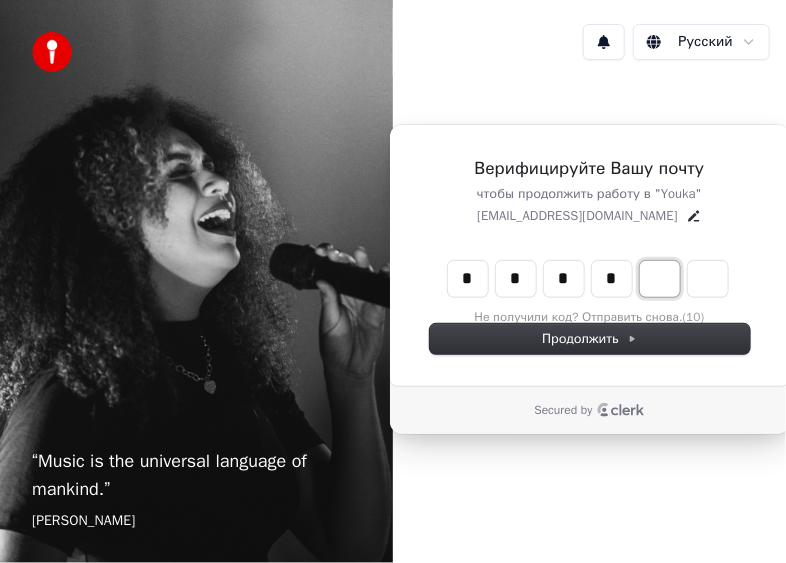 type on "*" 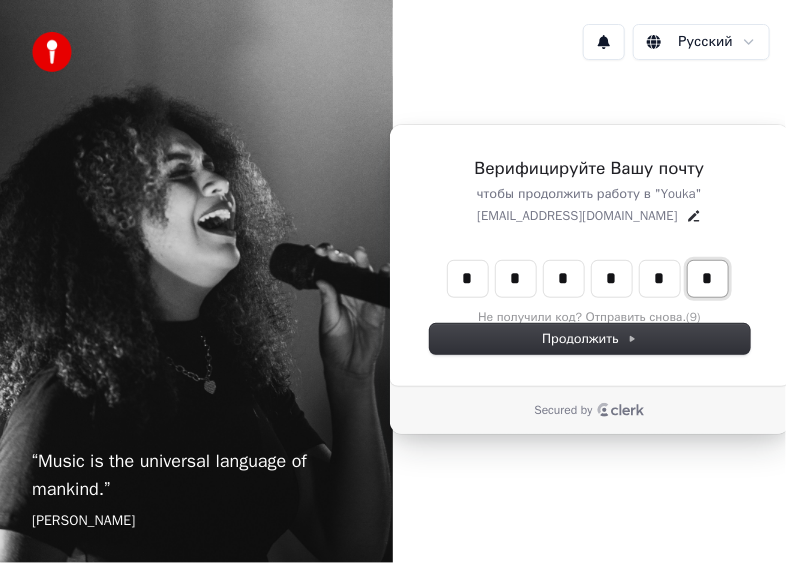 type on "*" 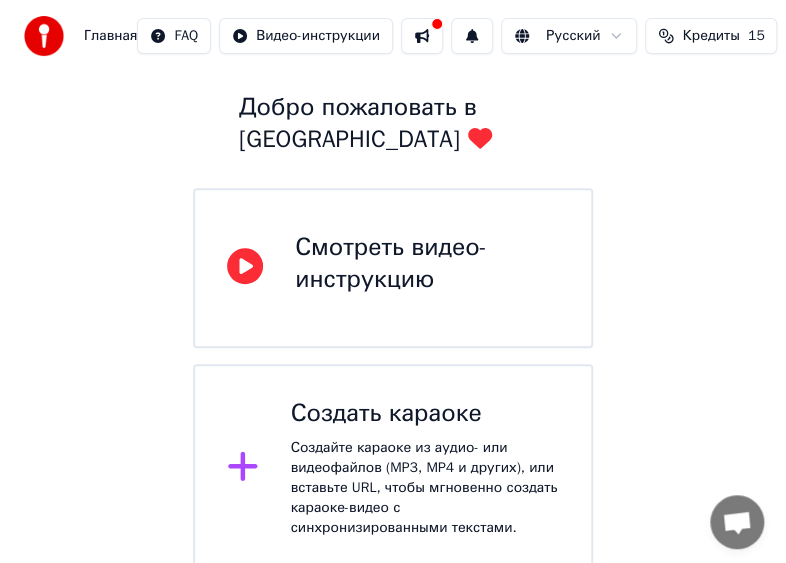 scroll, scrollTop: 108, scrollLeft: 0, axis: vertical 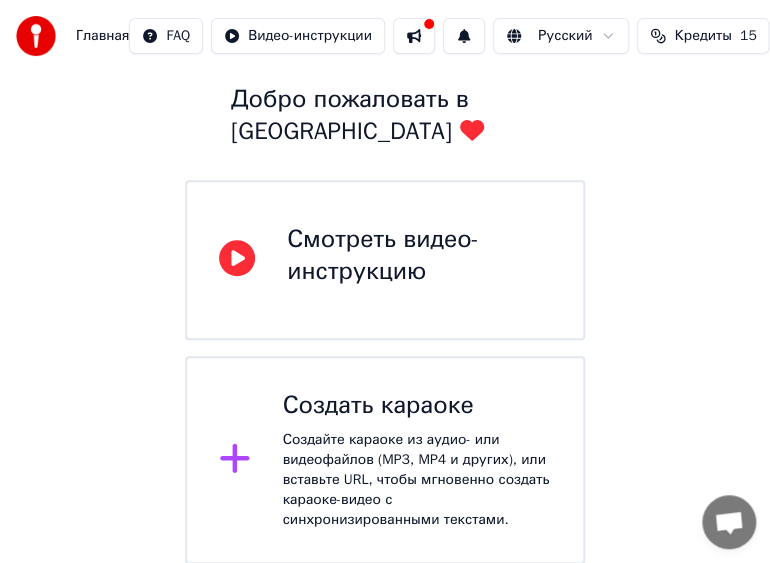 click on "Создать караоке" at bounding box center (417, 406) 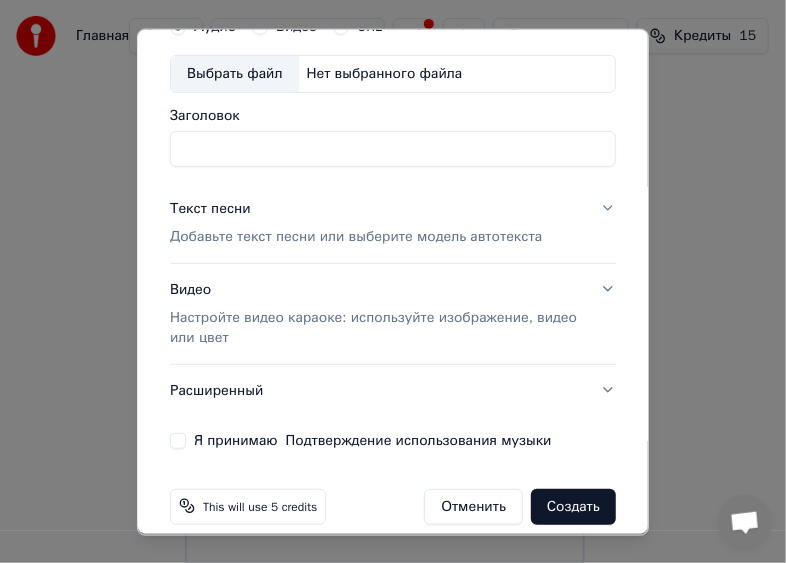 scroll, scrollTop: 117, scrollLeft: 0, axis: vertical 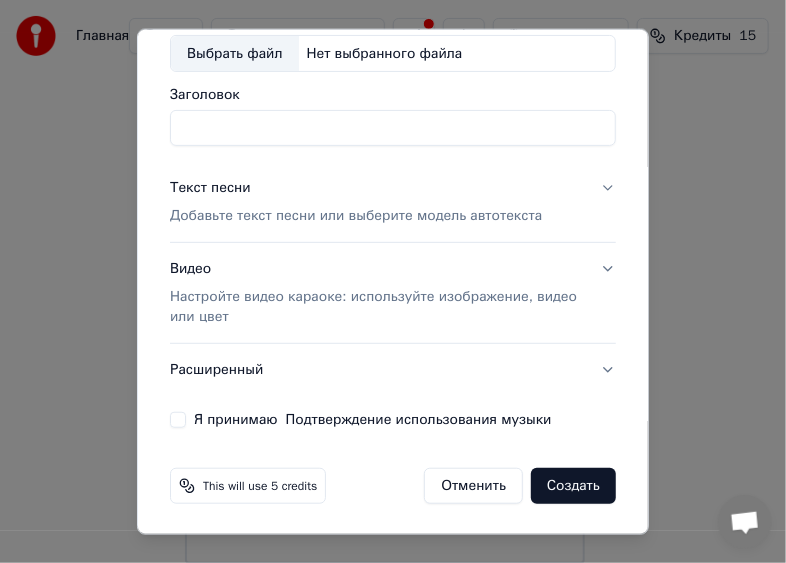 click on "Аудио Видео URL Выбрать файл Нет выбранного файла Заголовок Текст песни Добавьте текст песни или выберите модель автотекста Видео Настройте видео караоке: используйте изображение, видео или цвет Расширенный Я принимаю   Подтверждение использования музыки" at bounding box center [393, 207] 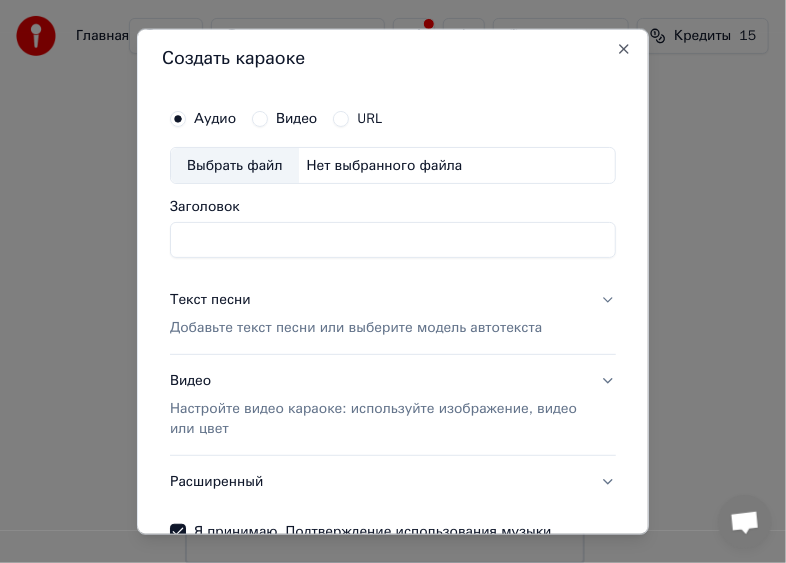 scroll, scrollTop: 0, scrollLeft: 0, axis: both 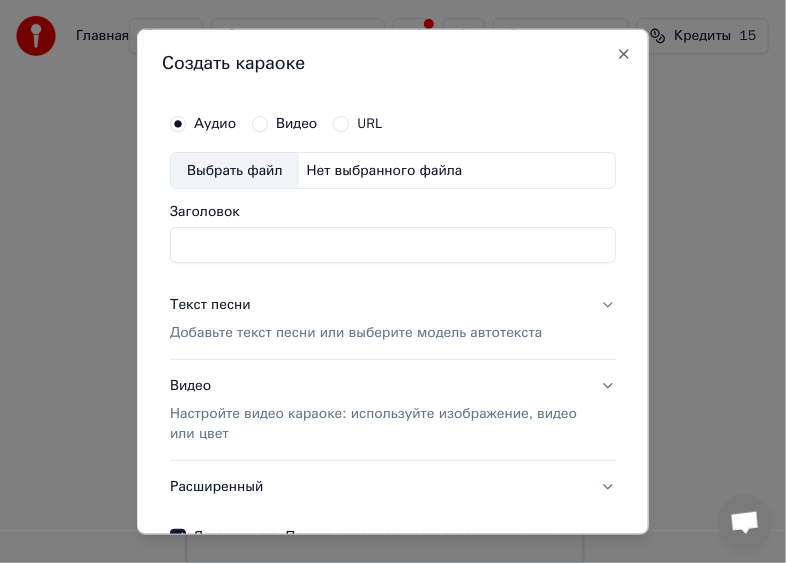 click on "Заголовок" at bounding box center [393, 245] 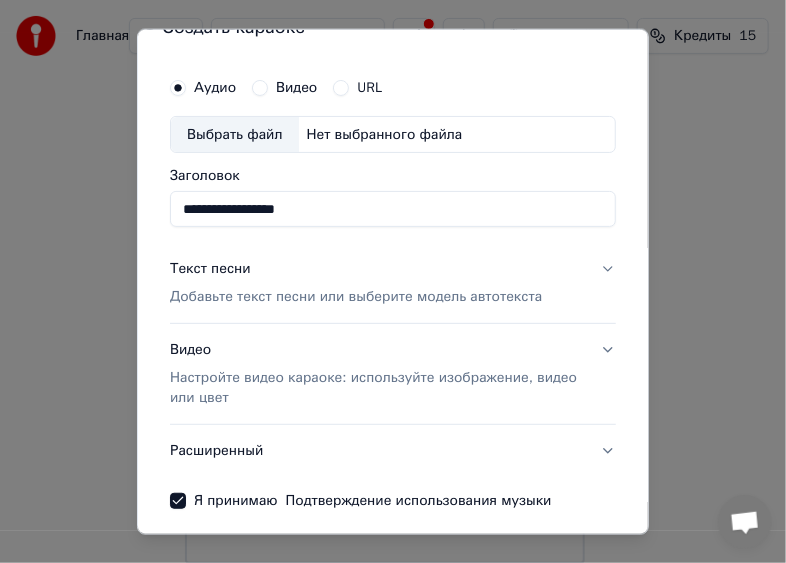 scroll, scrollTop: 100, scrollLeft: 0, axis: vertical 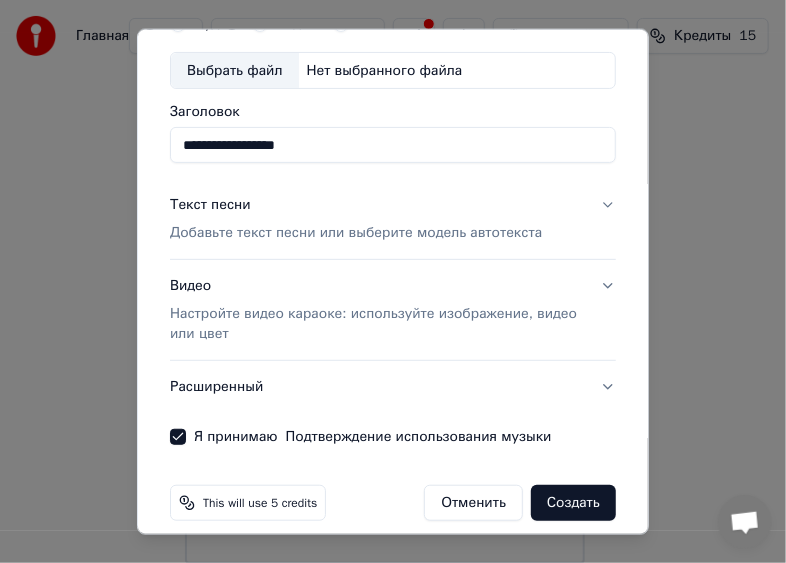 type on "**********" 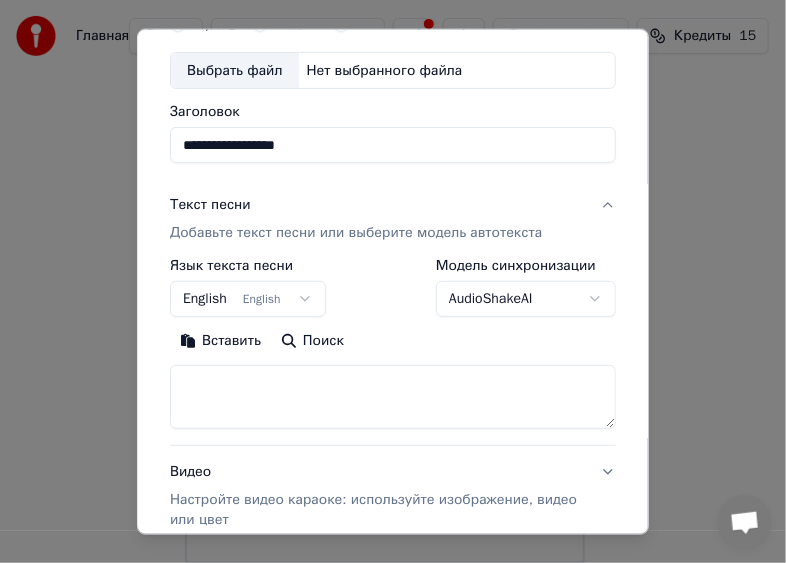 click on "Текст песни Добавьте текст песни или выберите модель автотекста" at bounding box center (393, 219) 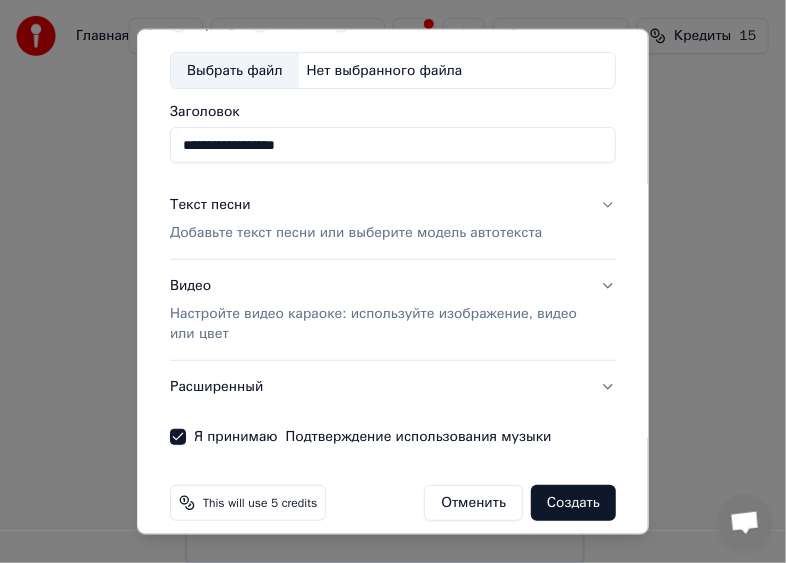 click on "Текст песни Добавьте текст песни или выберите модель автотекста" at bounding box center (393, 219) 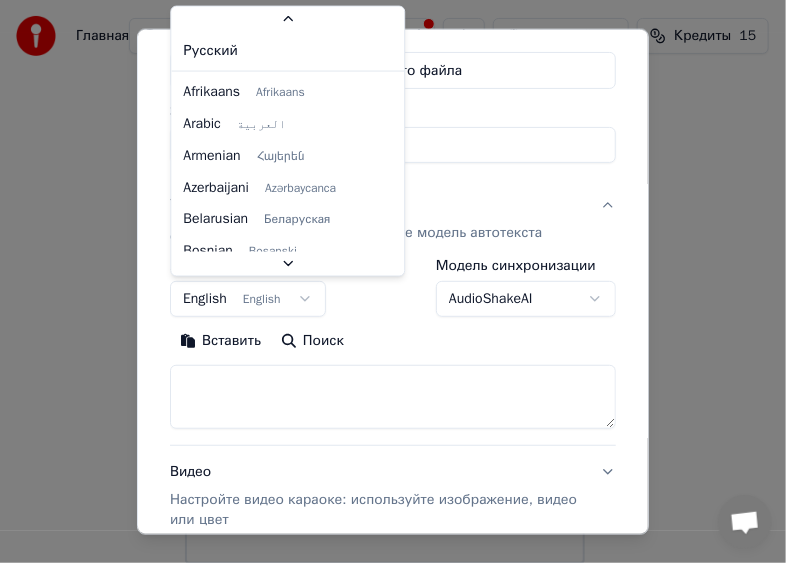 click on "**********" at bounding box center [385, 228] 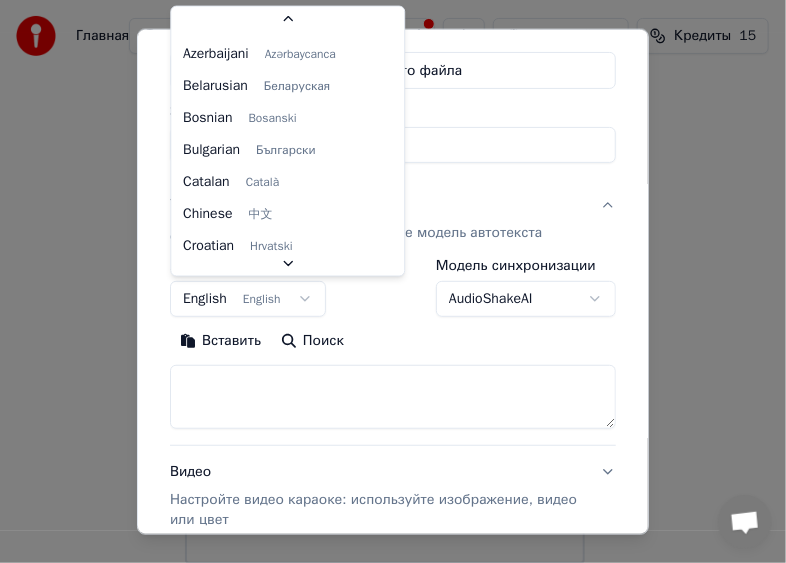 scroll, scrollTop: 0, scrollLeft: 0, axis: both 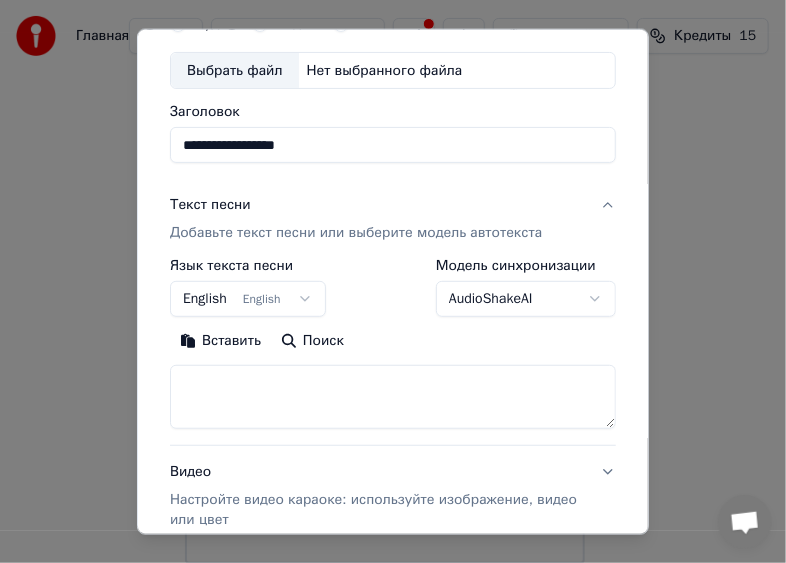 click on "**********" at bounding box center (385, 228) 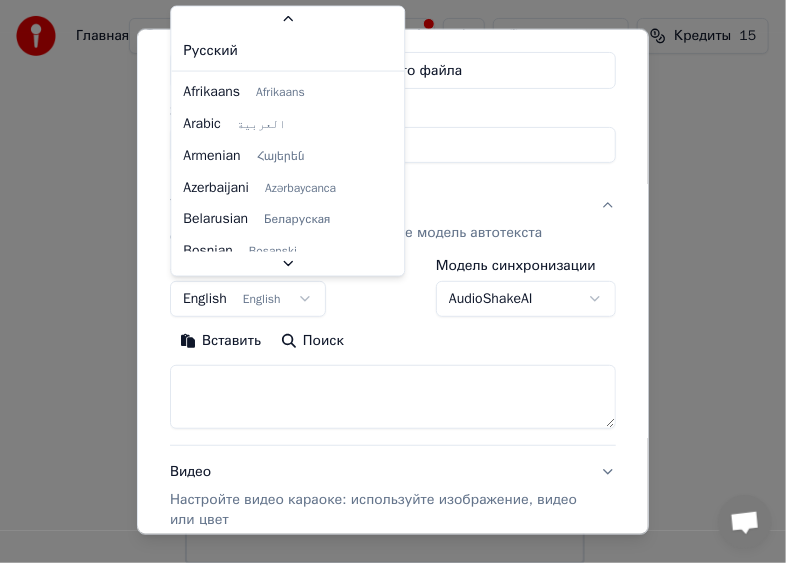 click on "**********" at bounding box center [385, 228] 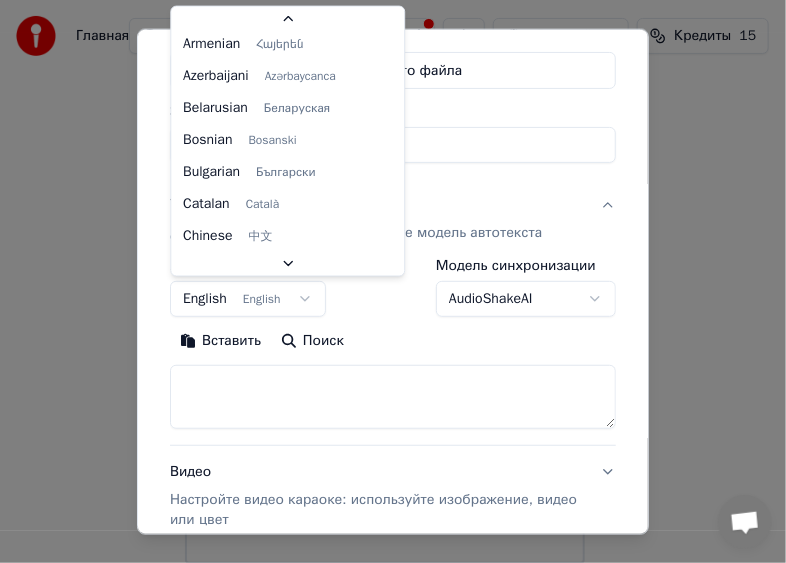 scroll, scrollTop: 0, scrollLeft: 0, axis: both 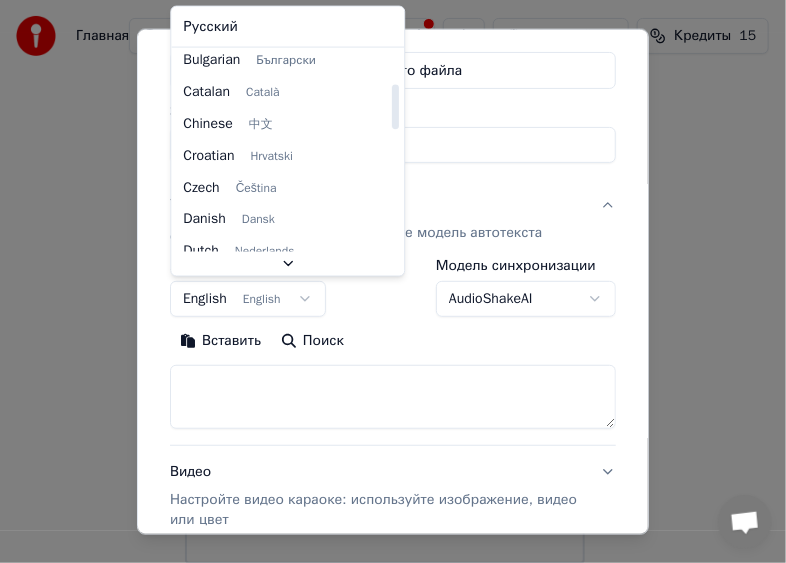 select on "**" 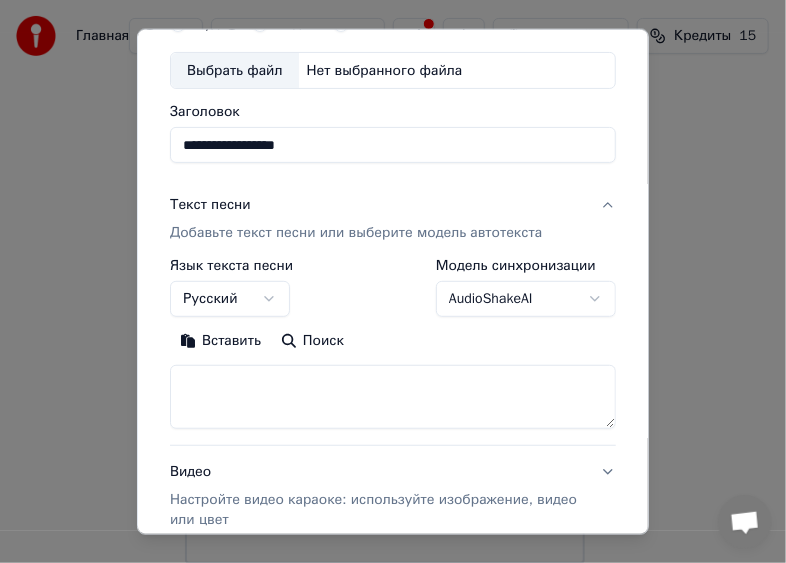 click on "**********" at bounding box center [385, 228] 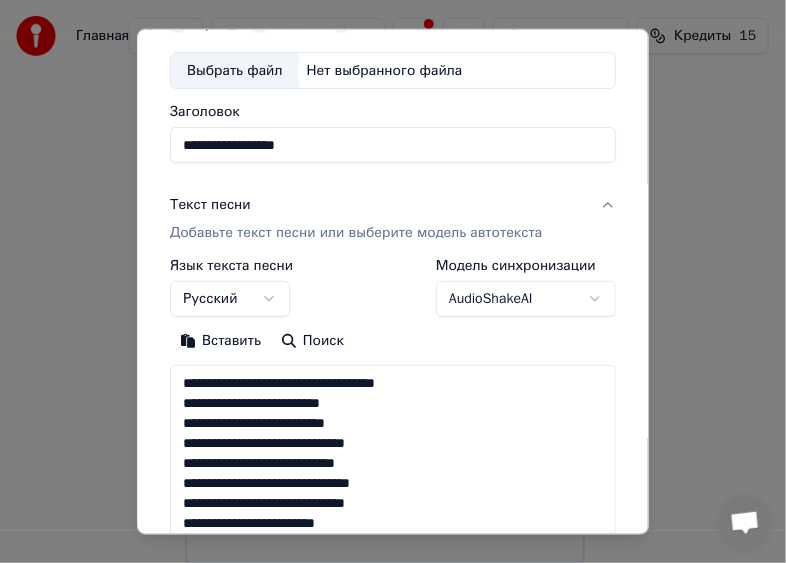 scroll, scrollTop: 504, scrollLeft: 0, axis: vertical 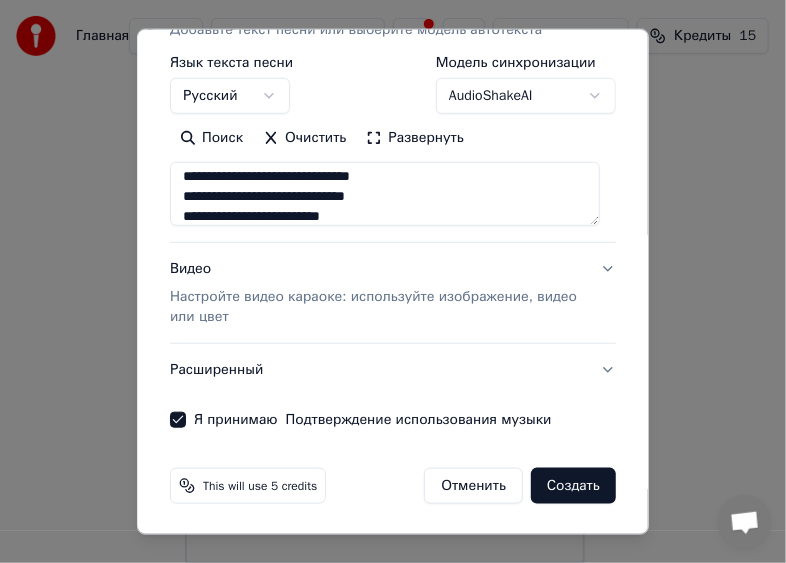 type on "**********" 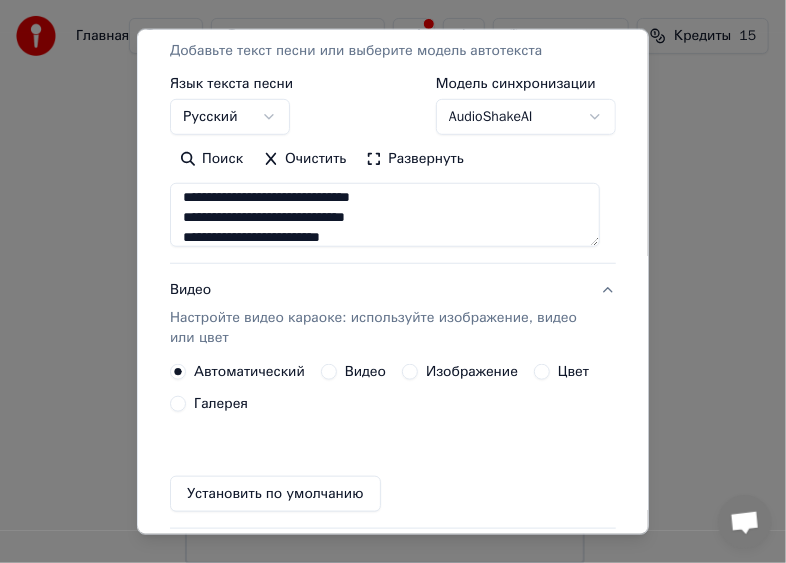 scroll, scrollTop: 281, scrollLeft: 0, axis: vertical 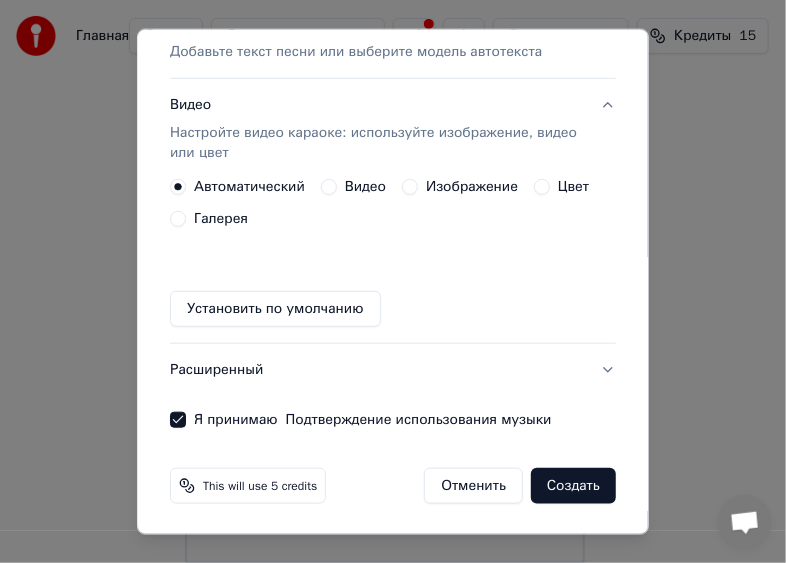 click on "Создать" at bounding box center [573, 486] 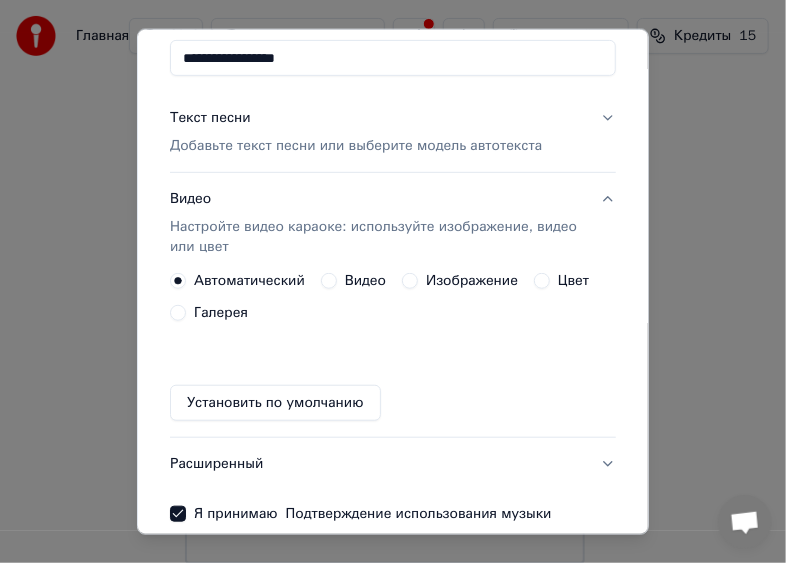 scroll, scrollTop: 0, scrollLeft: 0, axis: both 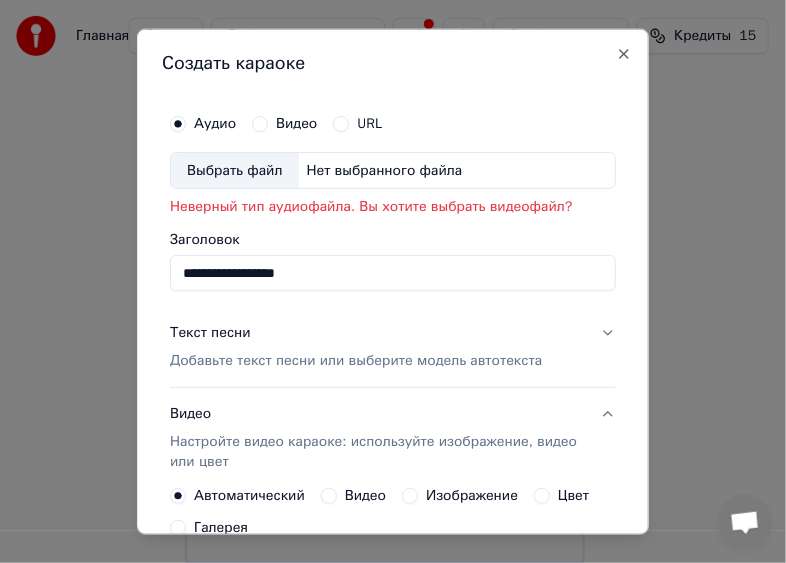 click on "Выбрать файл" at bounding box center (235, 170) 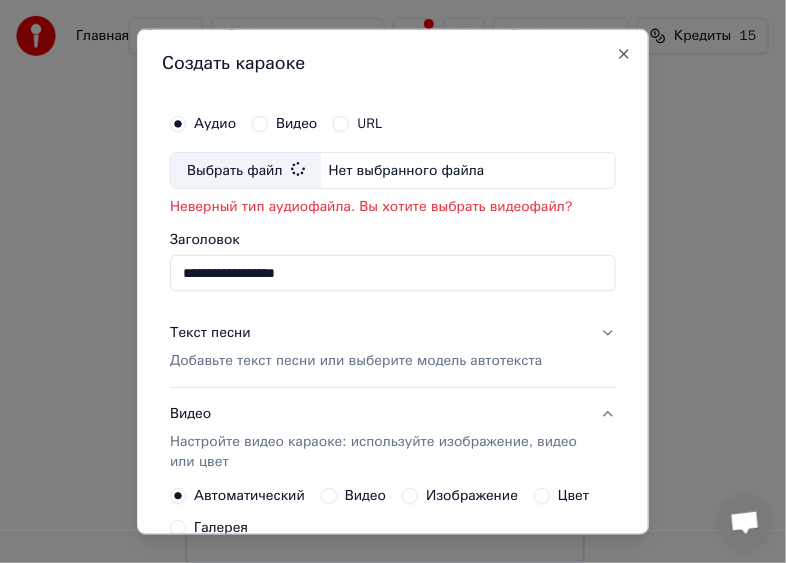 type on "**********" 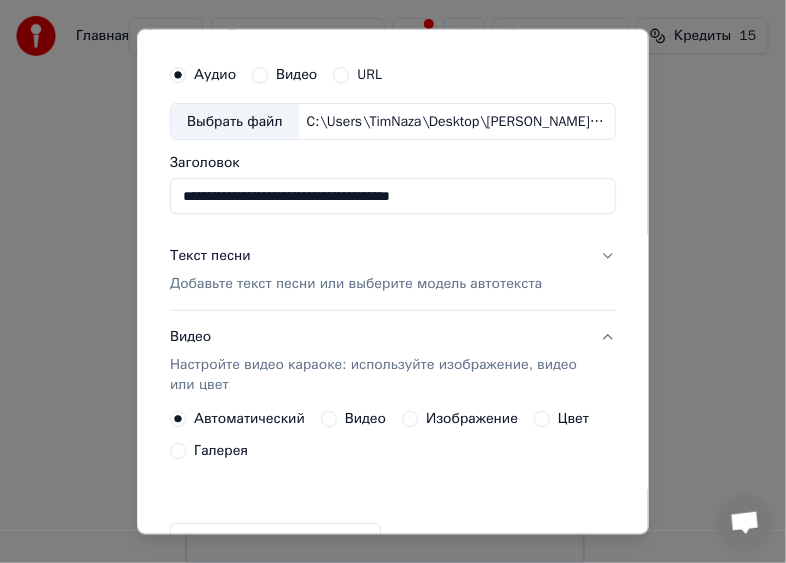 scroll, scrollTop: 281, scrollLeft: 0, axis: vertical 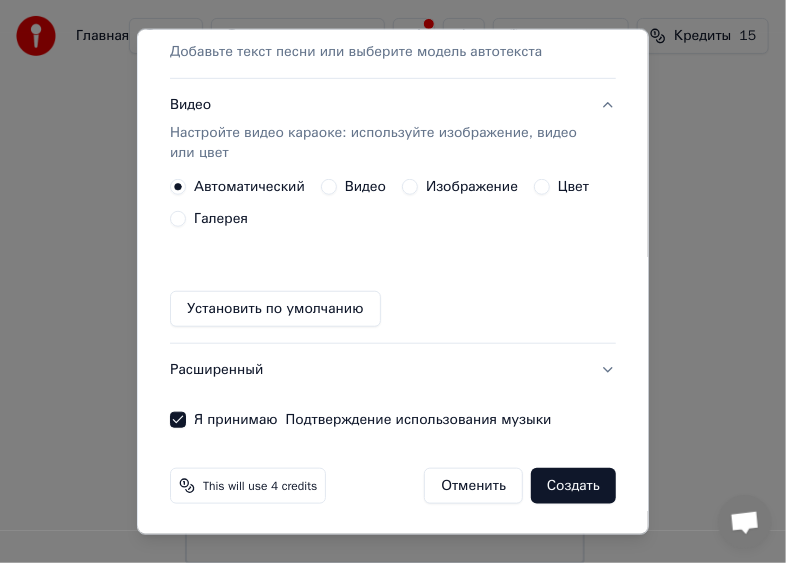 click on "Создать" at bounding box center (573, 486) 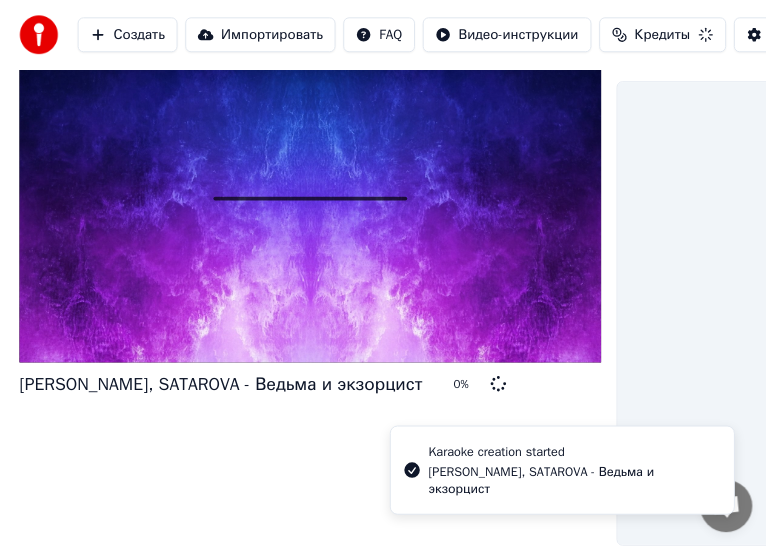 scroll, scrollTop: 135, scrollLeft: 0, axis: vertical 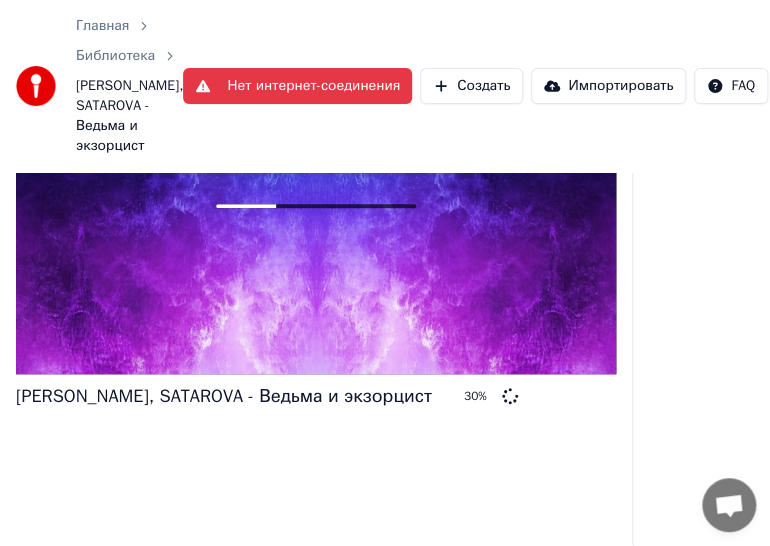 click on "[PERSON_NAME], SATAROVA - Ведьма и экзорцист 30 %" at bounding box center (316, 293) 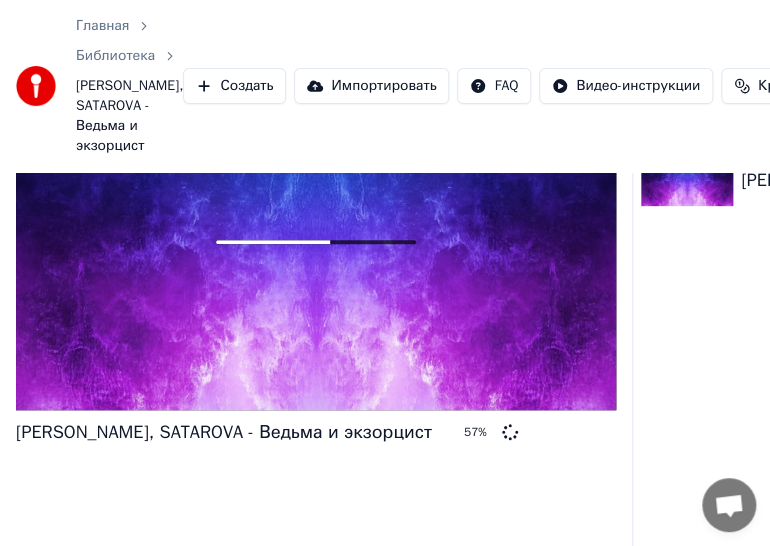 scroll, scrollTop: 0, scrollLeft: 0, axis: both 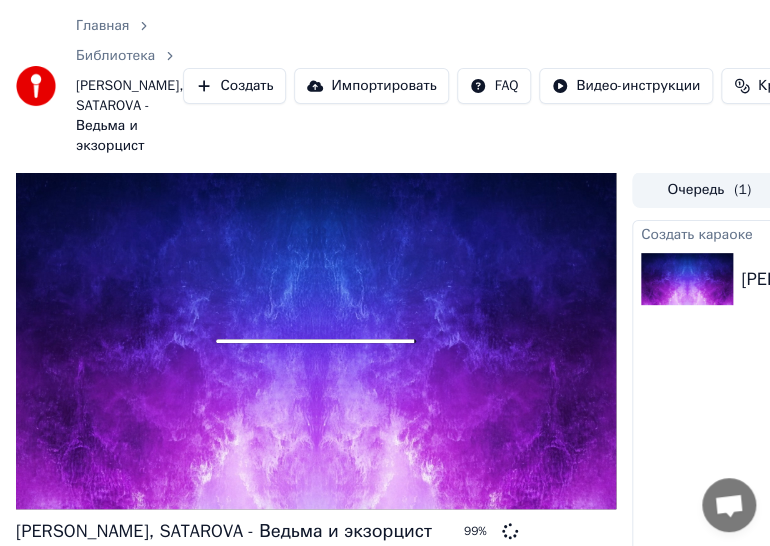 click on "Главная Библиотека [PERSON_NAME], SATAROVA - Ведьма и экзорцист Создать Импортировать FAQ Видео-инструкции Кредиты 11 Настройки [PERSON_NAME] Tale, SATAROVA - Ведьма и экзорцист 99 % Очередь ( 1 ) Задания ( 1 ) Библиотека Создать караоке [PERSON_NAME], SATAROVA - Ведьма и экзорцист 99 %" at bounding box center [385, 273] 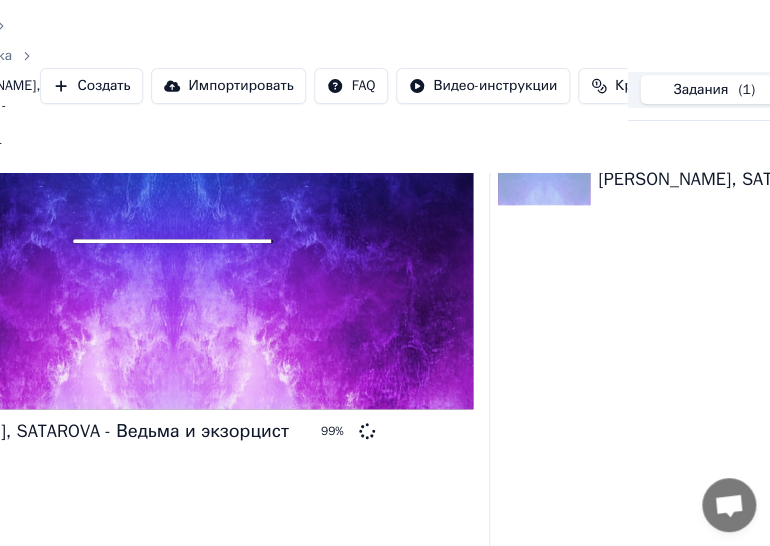 scroll, scrollTop: 100, scrollLeft: 0, axis: vertical 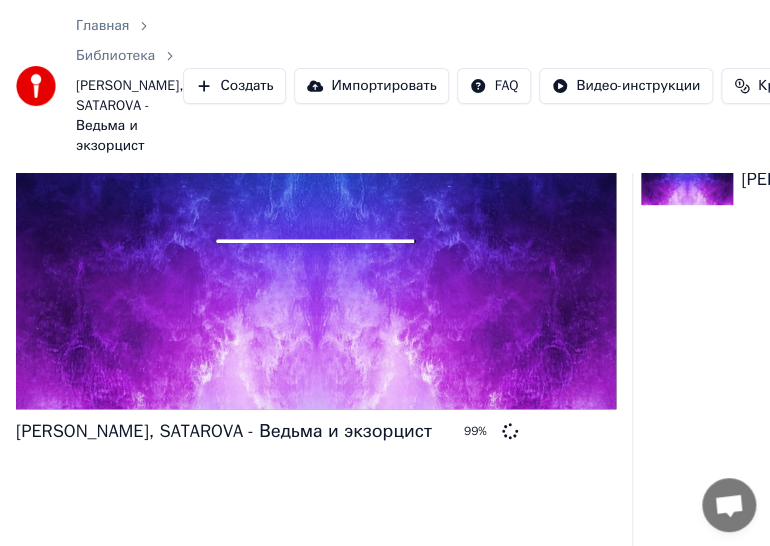 click on "[PERSON_NAME], SATAROVA - Ведьма и экзорцист 99 %" at bounding box center (316, 328) 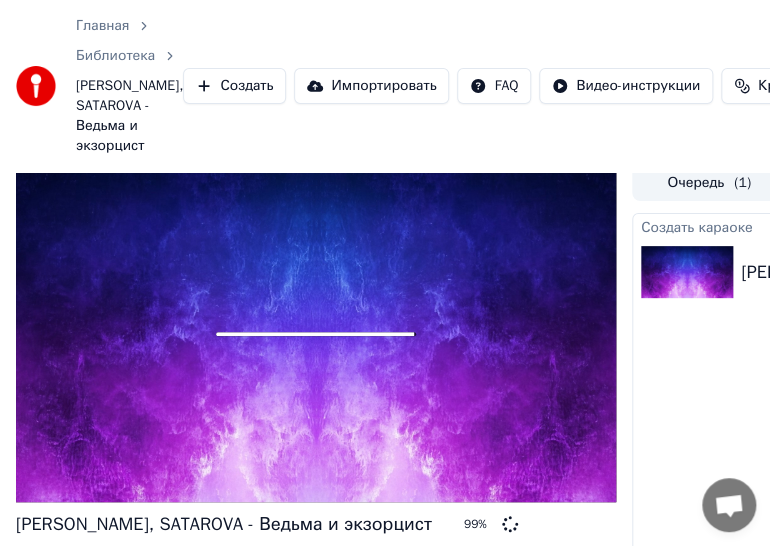 scroll, scrollTop: 0, scrollLeft: 0, axis: both 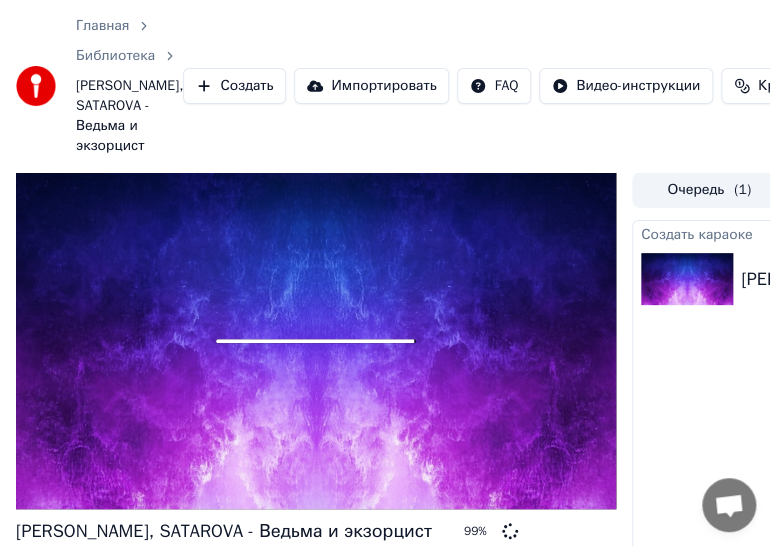 click at bounding box center (316, 341) 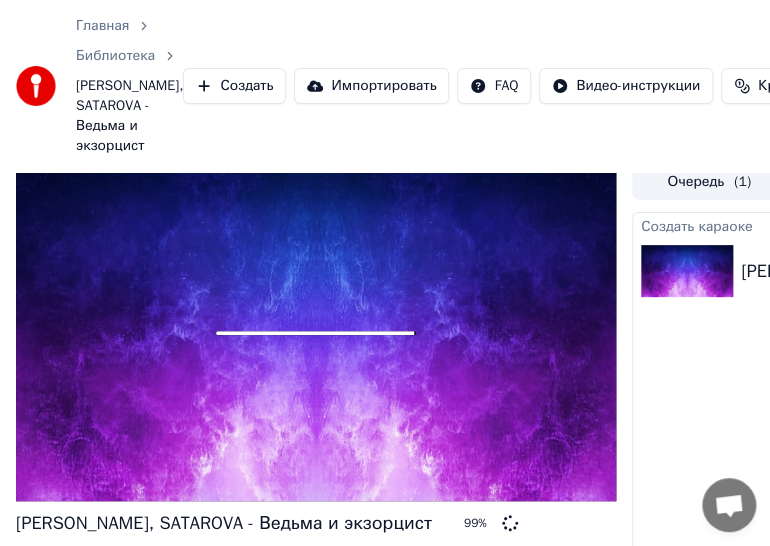 scroll, scrollTop: 0, scrollLeft: 0, axis: both 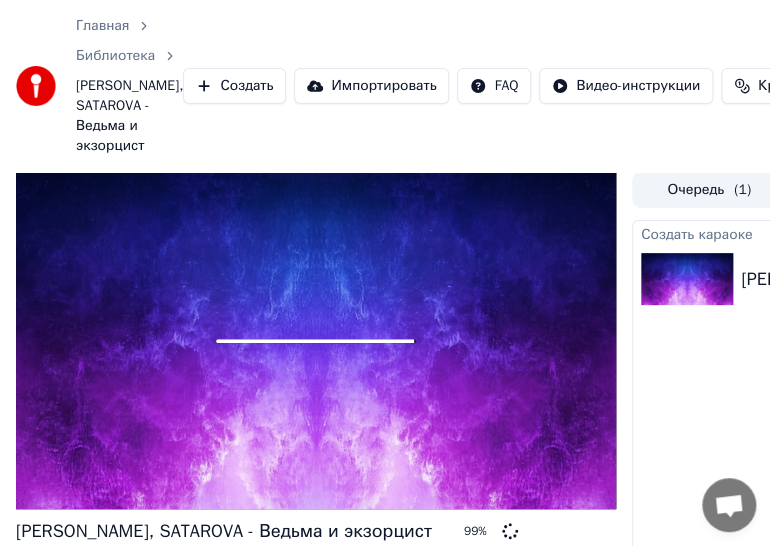 click at bounding box center [316, 341] 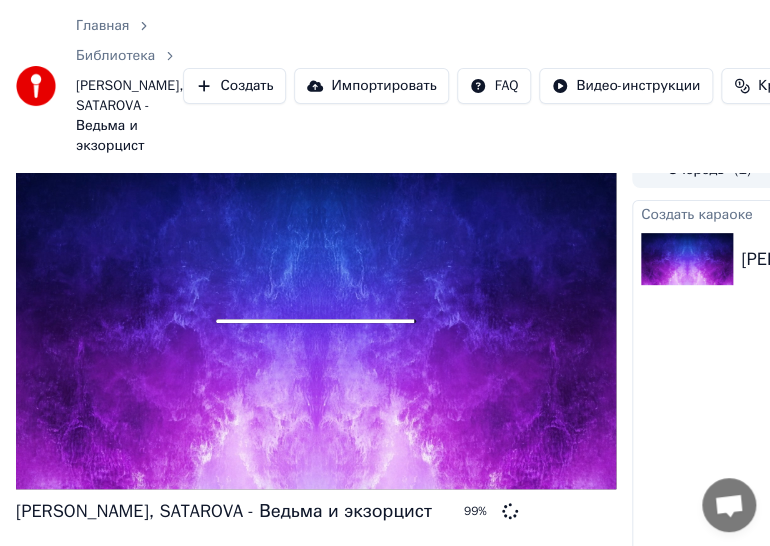 scroll, scrollTop: 0, scrollLeft: 0, axis: both 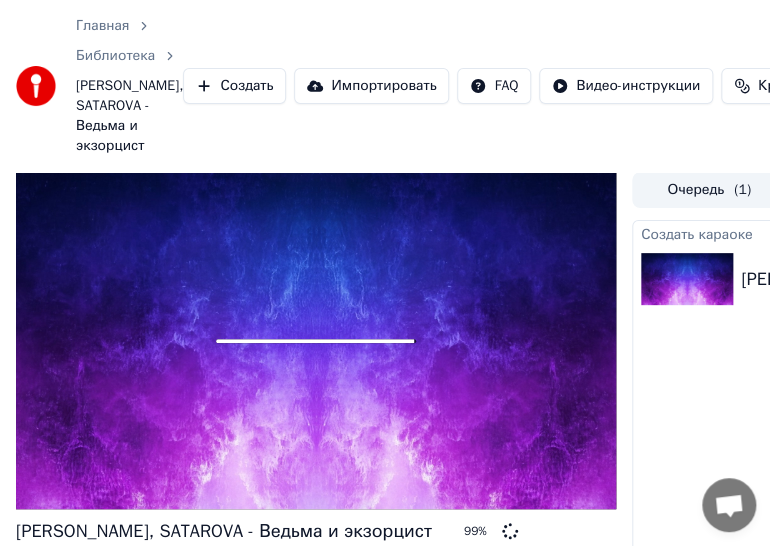 click at bounding box center [687, 279] 